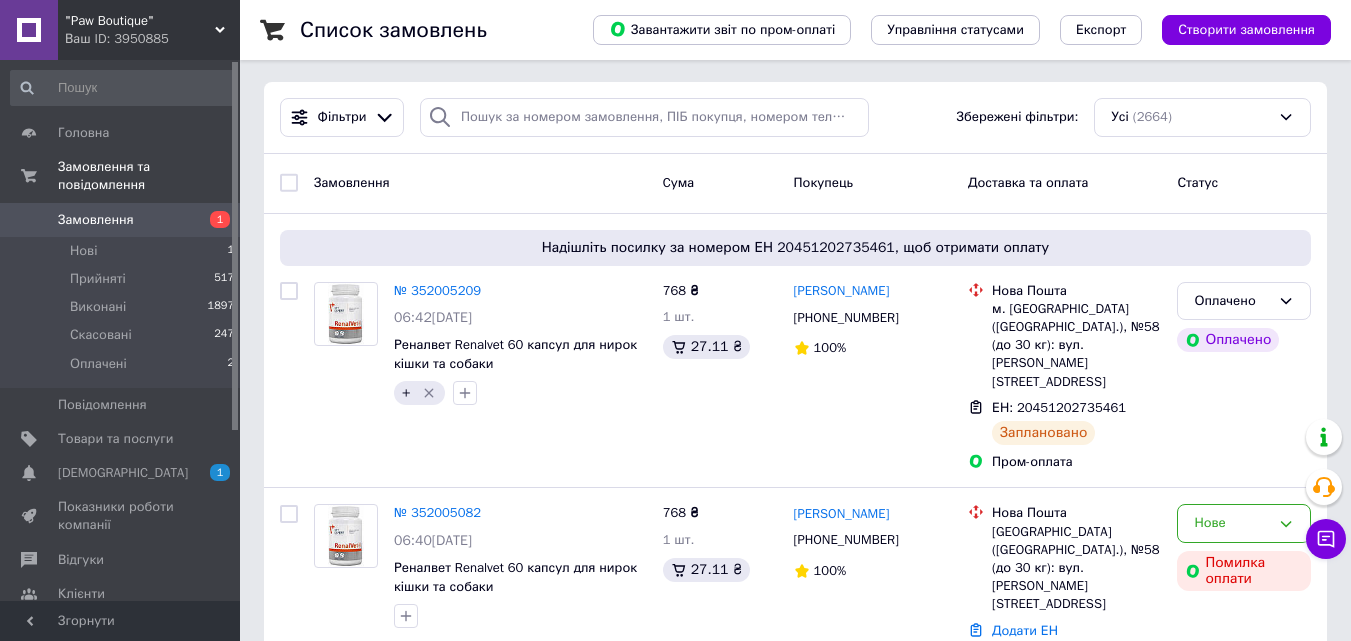 scroll, scrollTop: 0, scrollLeft: 0, axis: both 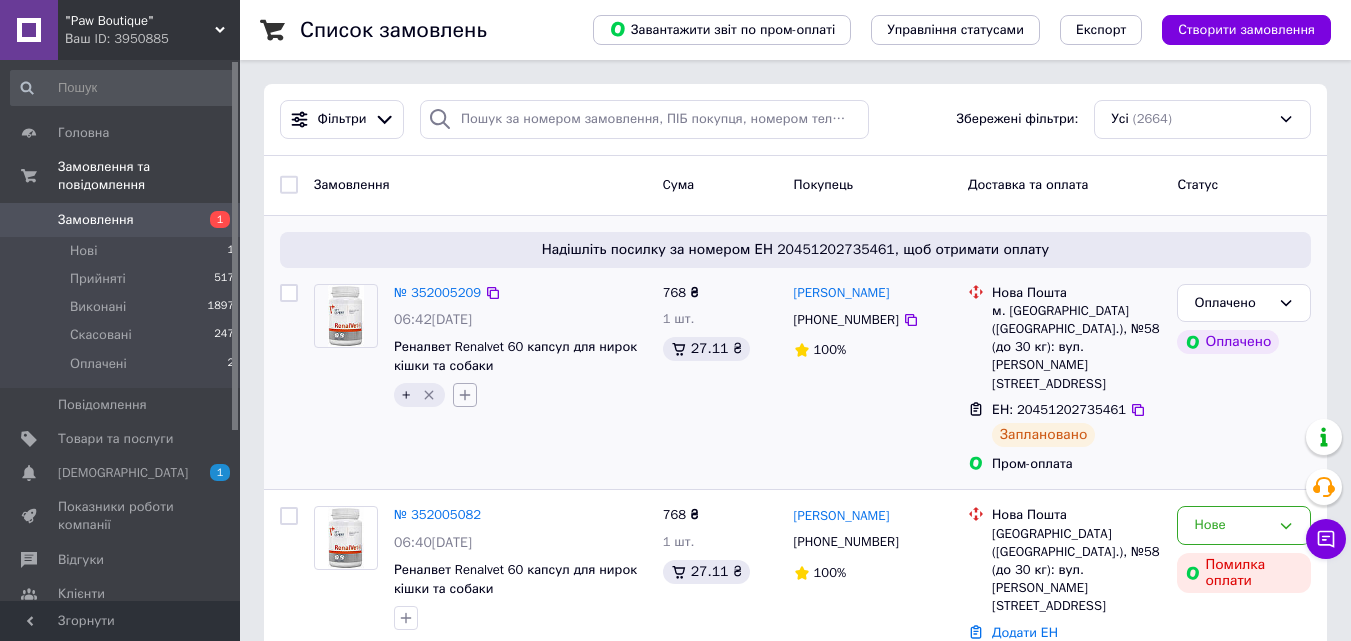 click 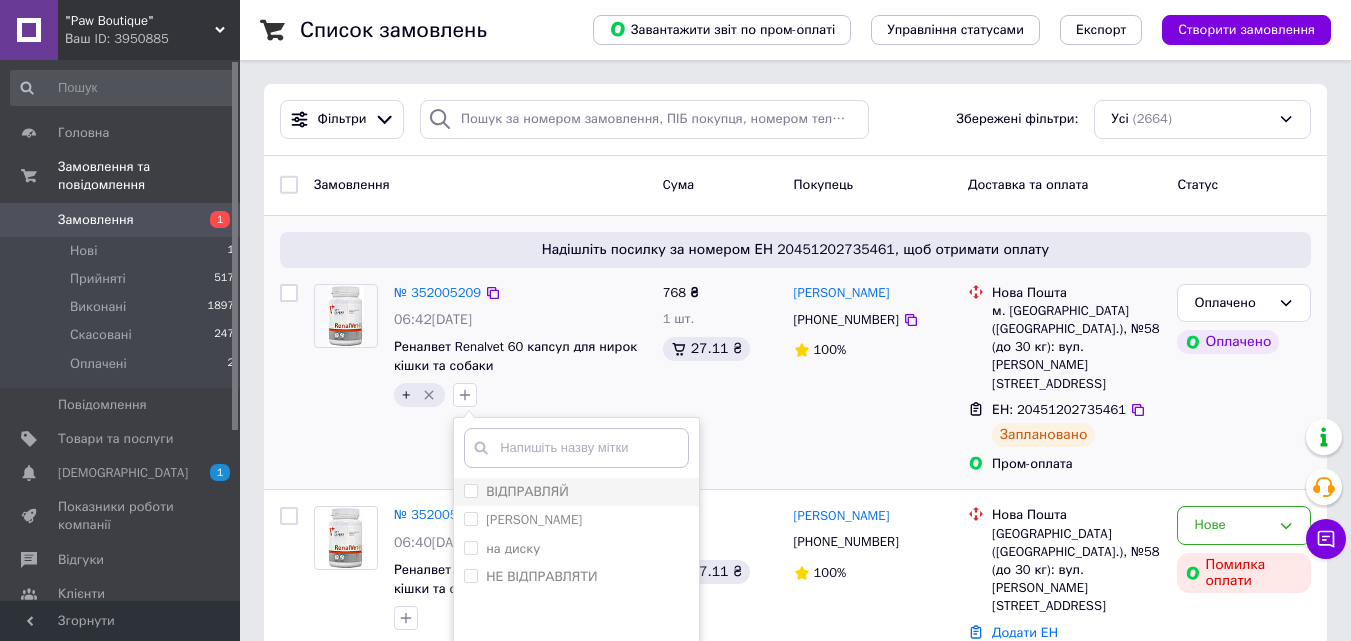 click on "ВІДПРАВЛЯЙ" at bounding box center (470, 490) 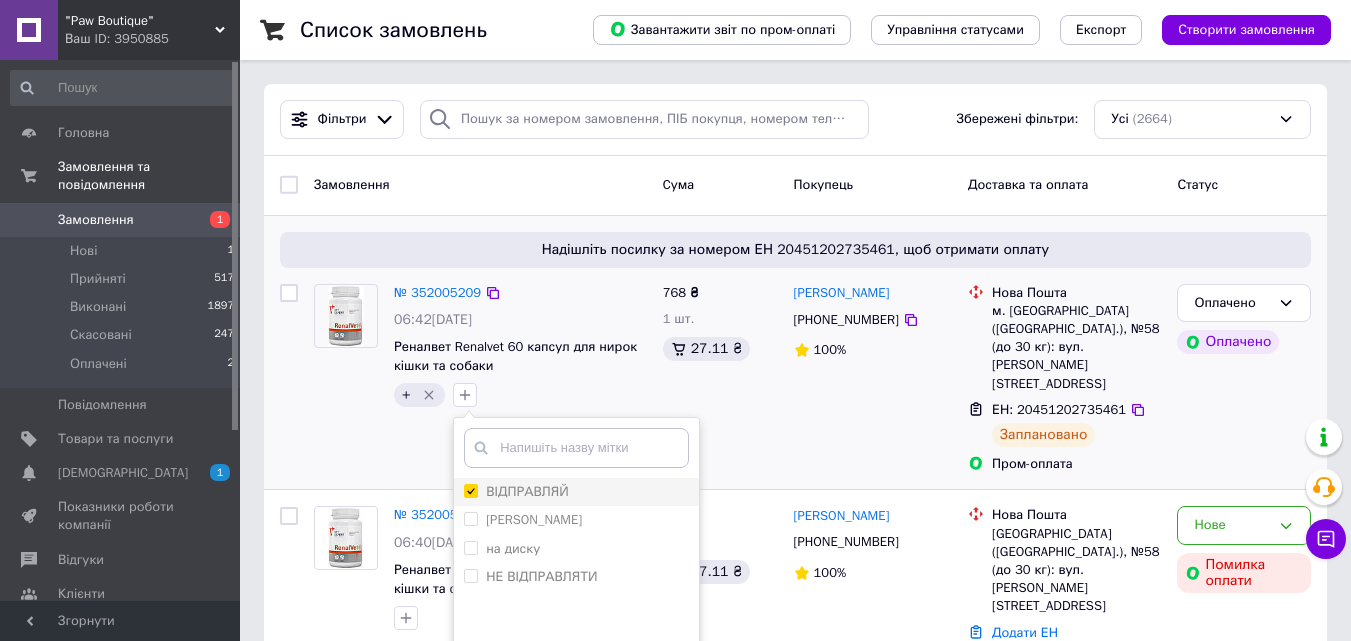 checkbox on "true" 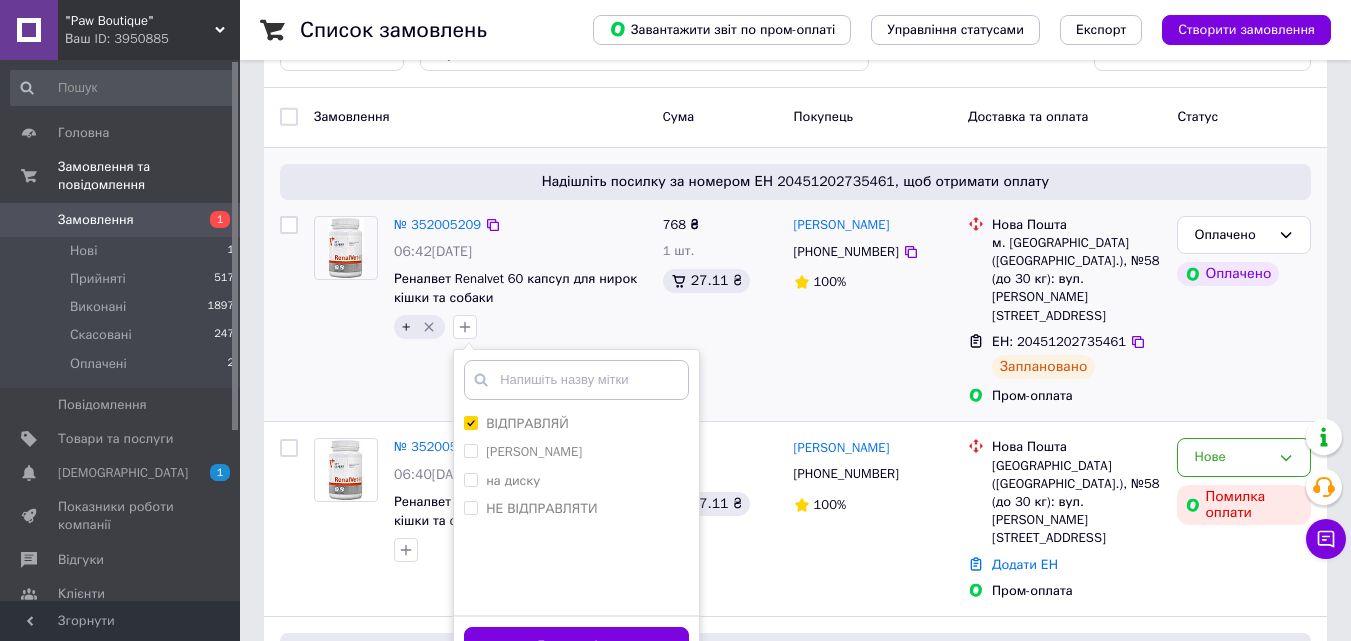 scroll, scrollTop: 100, scrollLeft: 0, axis: vertical 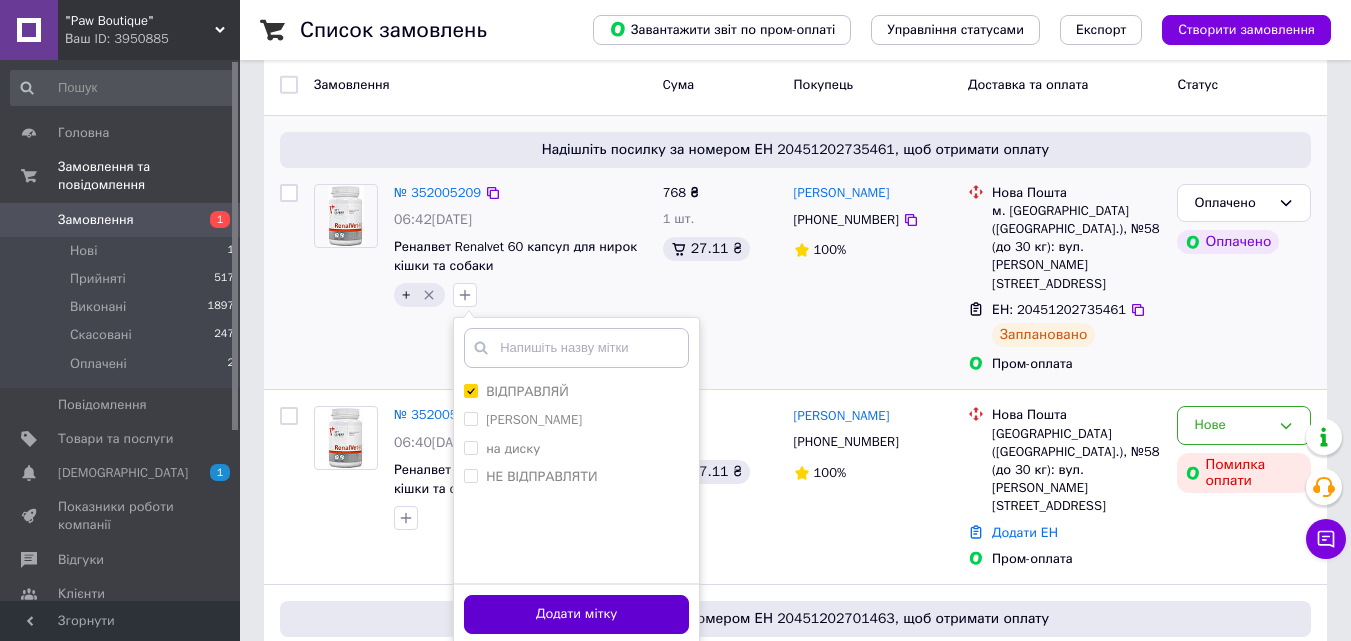 click on "Додати мітку" at bounding box center [576, 614] 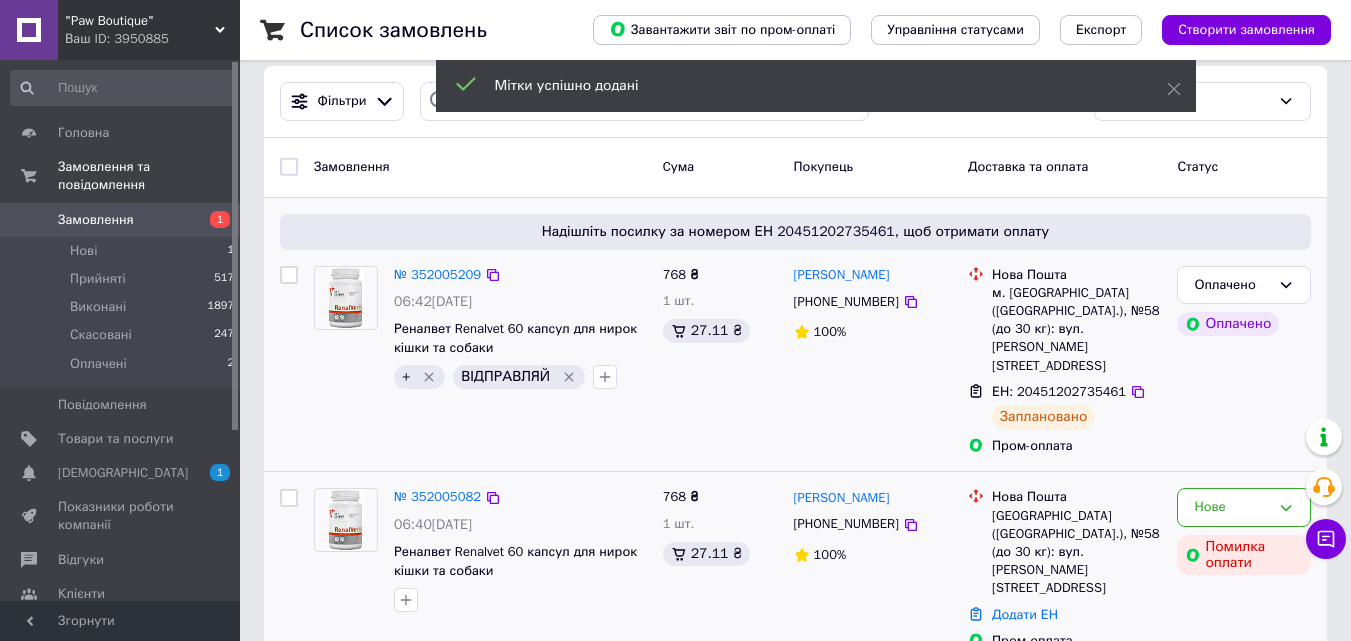 scroll, scrollTop: 0, scrollLeft: 0, axis: both 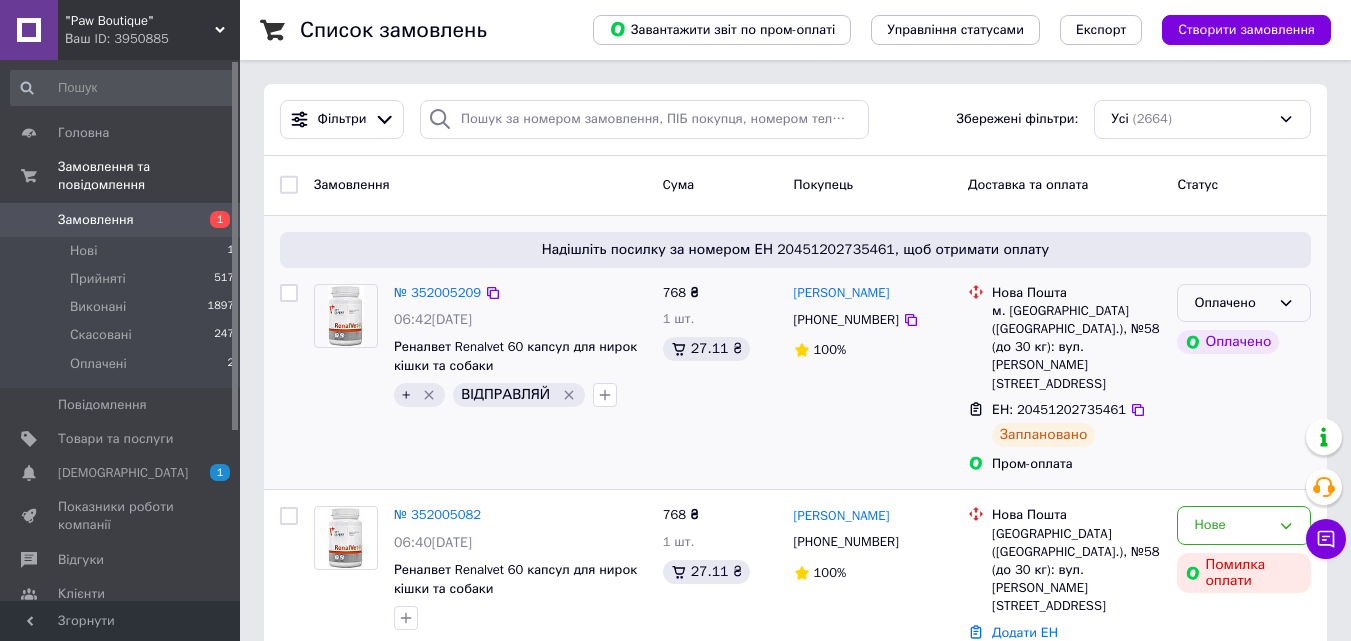 click 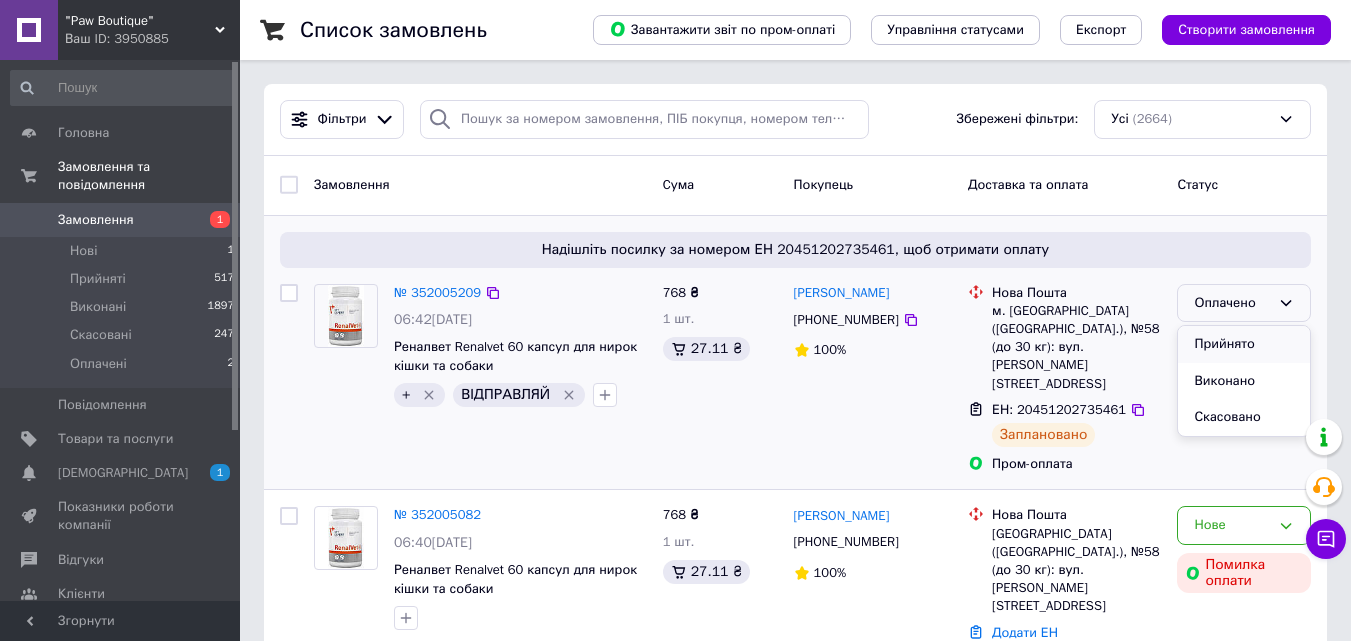 click on "Прийнято" at bounding box center (1244, 344) 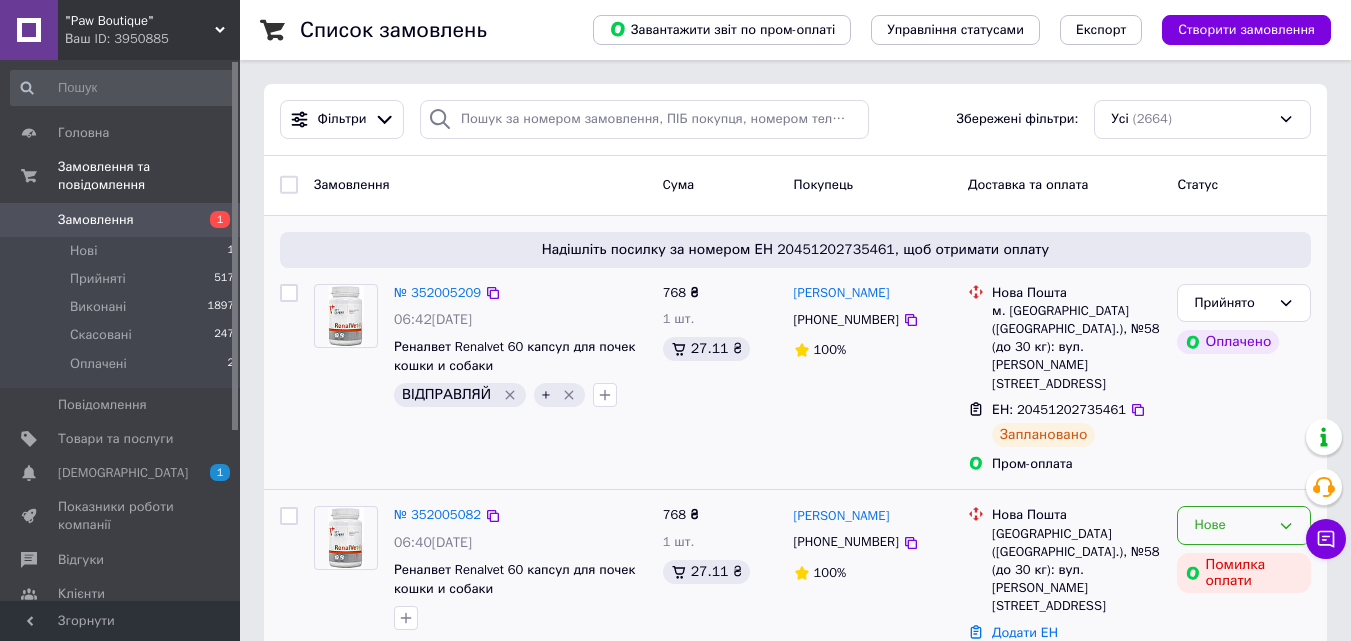 click on "Нове" at bounding box center [1244, 525] 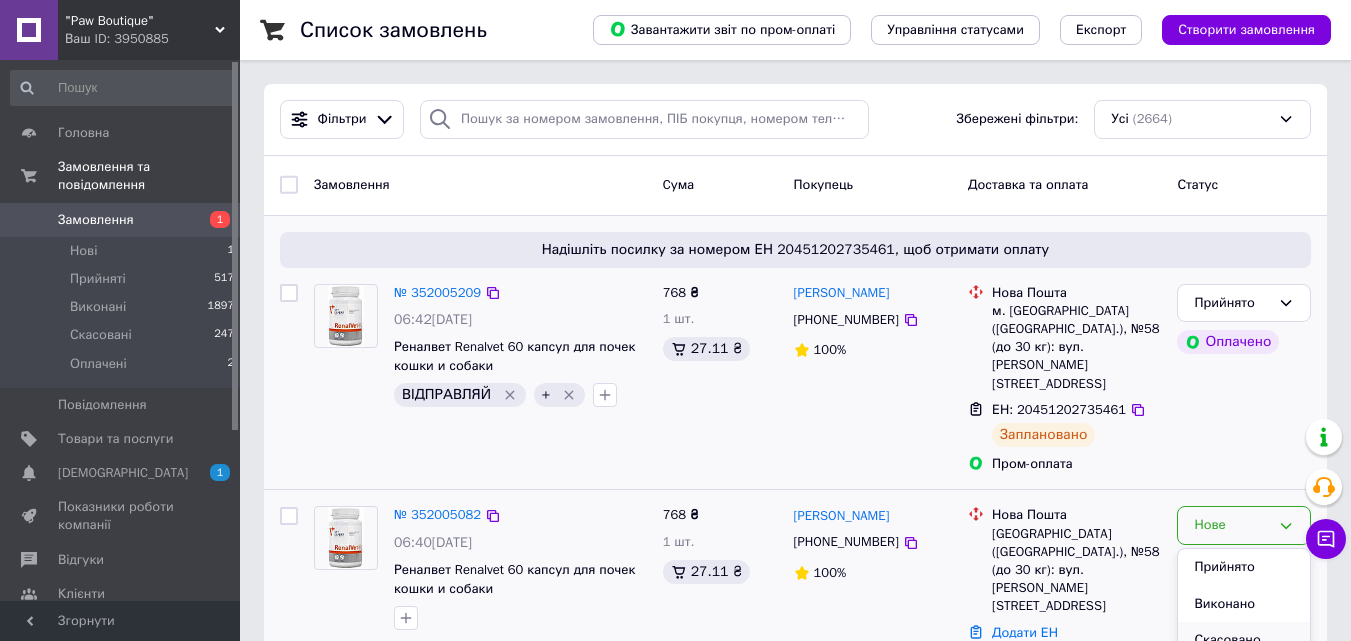 click on "Скасовано" at bounding box center (1244, 640) 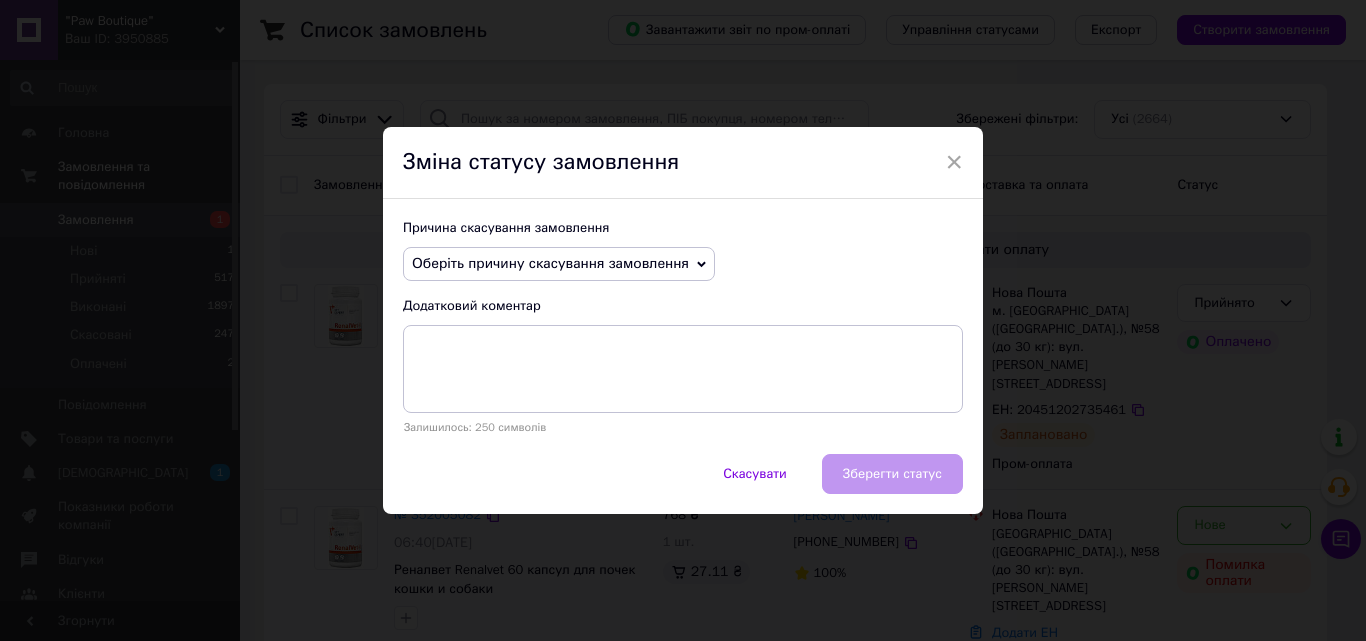 click on "Оберіть причину скасування замовлення" at bounding box center (559, 264) 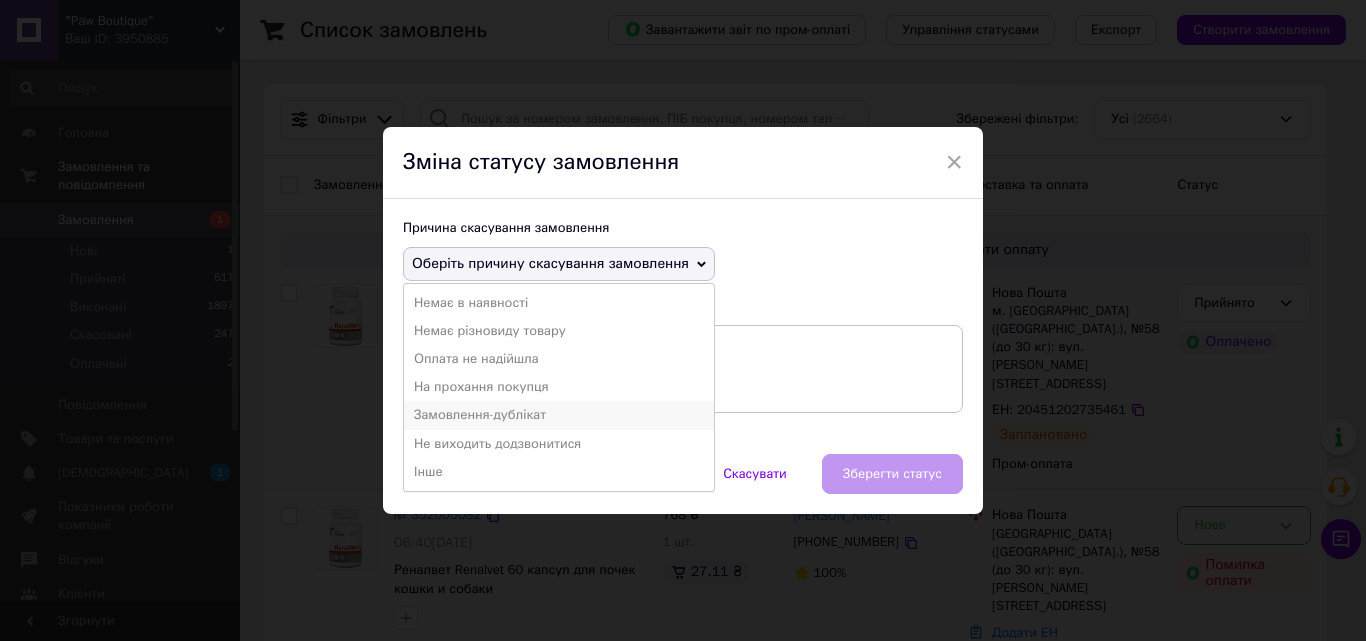 click on "Замовлення-дублікат" at bounding box center [559, 415] 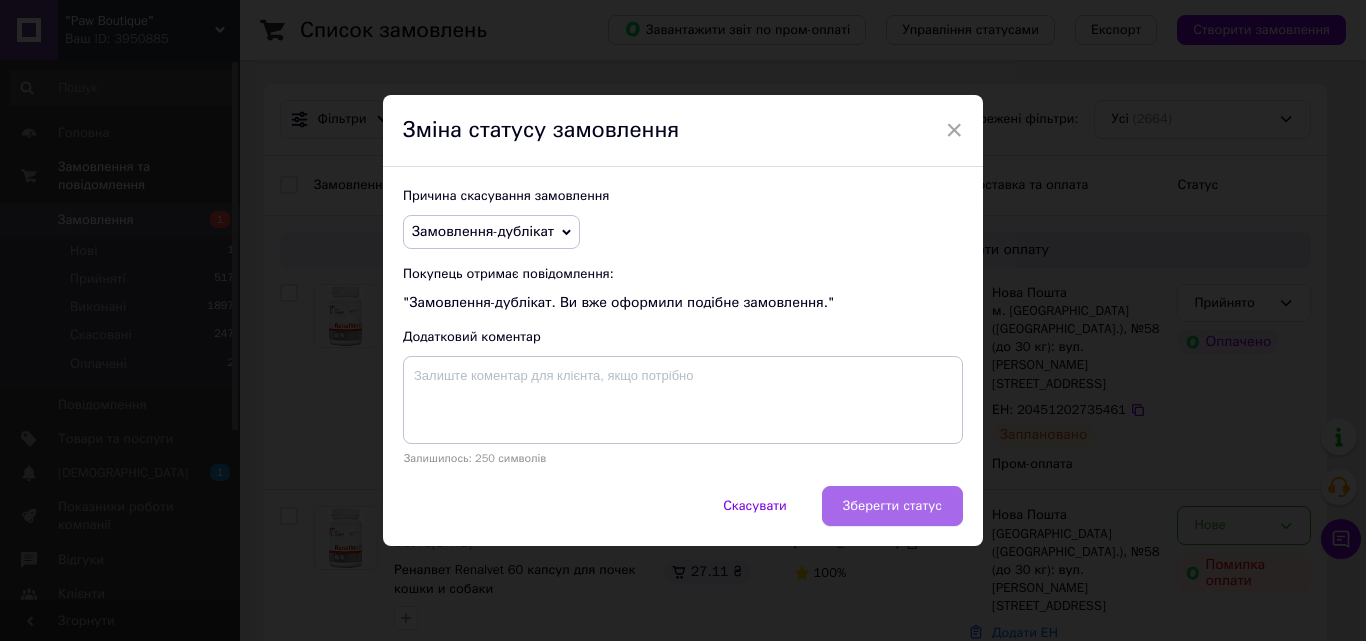 click on "Зберегти статус" at bounding box center [892, 506] 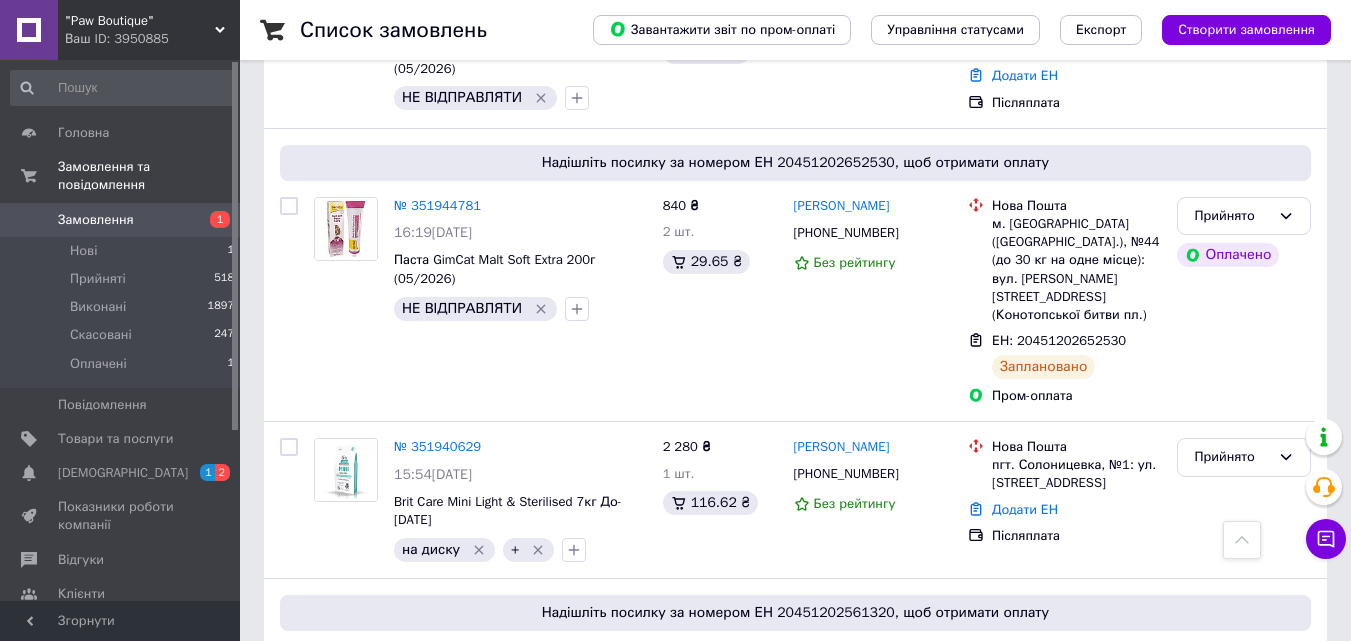 scroll, scrollTop: 2300, scrollLeft: 0, axis: vertical 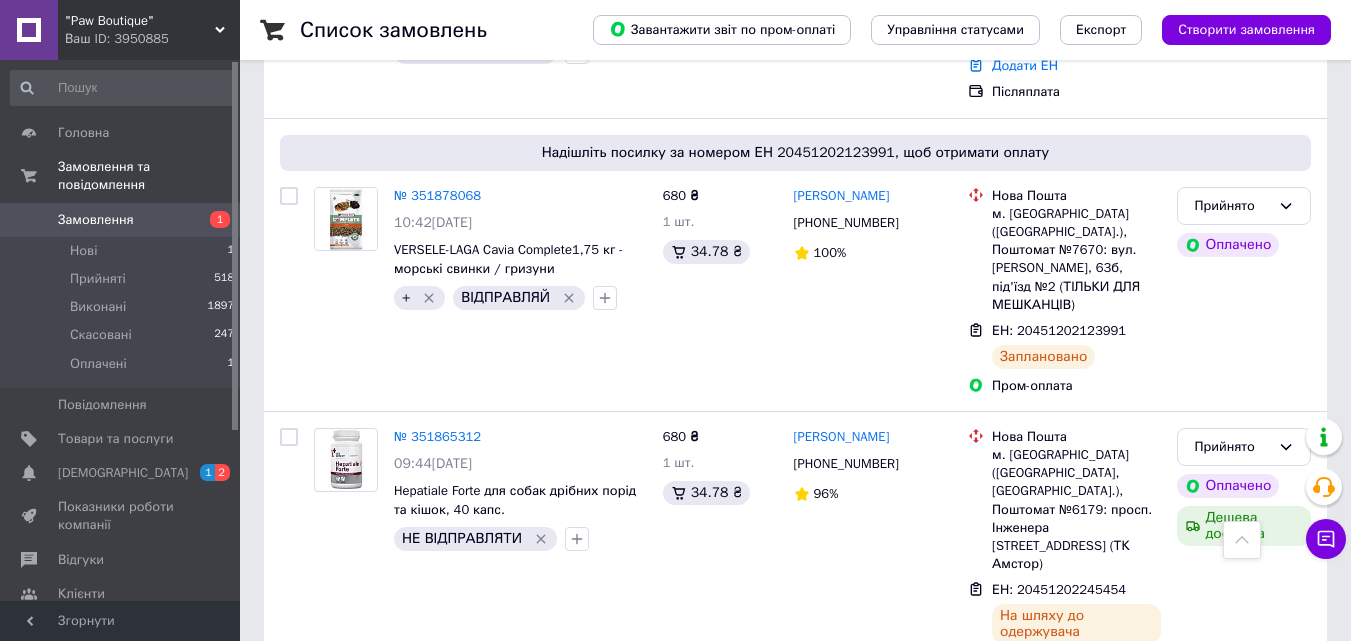 click on "2" at bounding box center [327, 960] 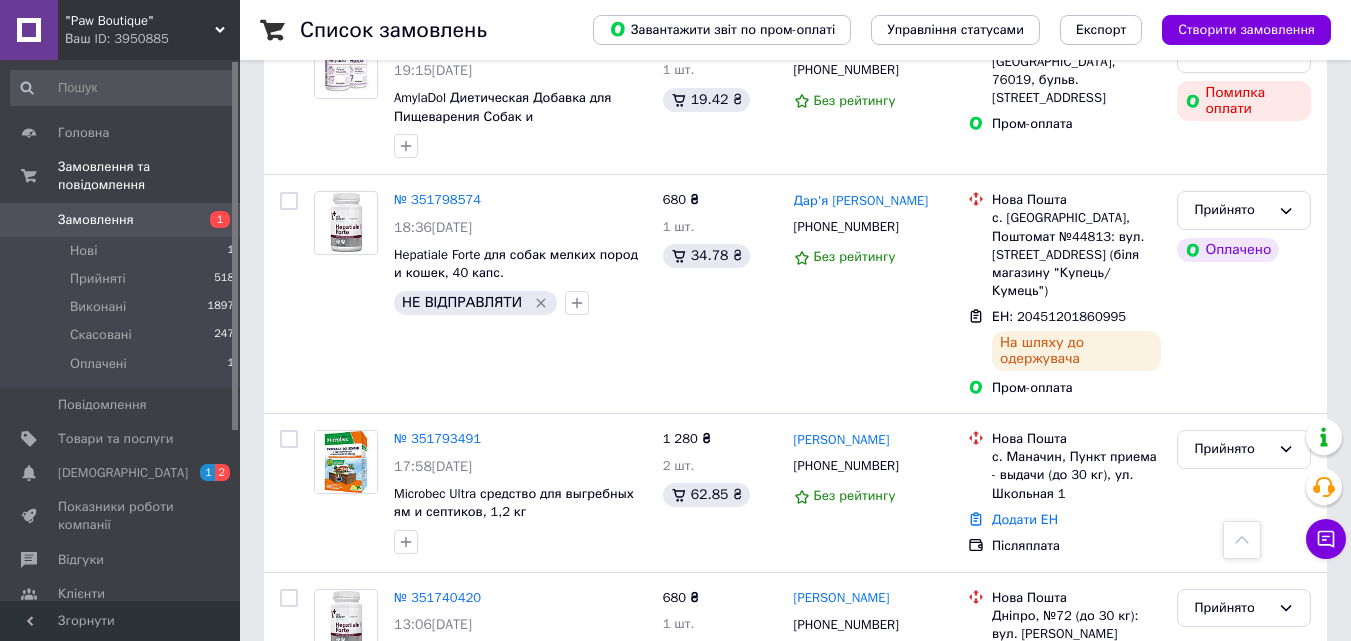 scroll, scrollTop: 1300, scrollLeft: 0, axis: vertical 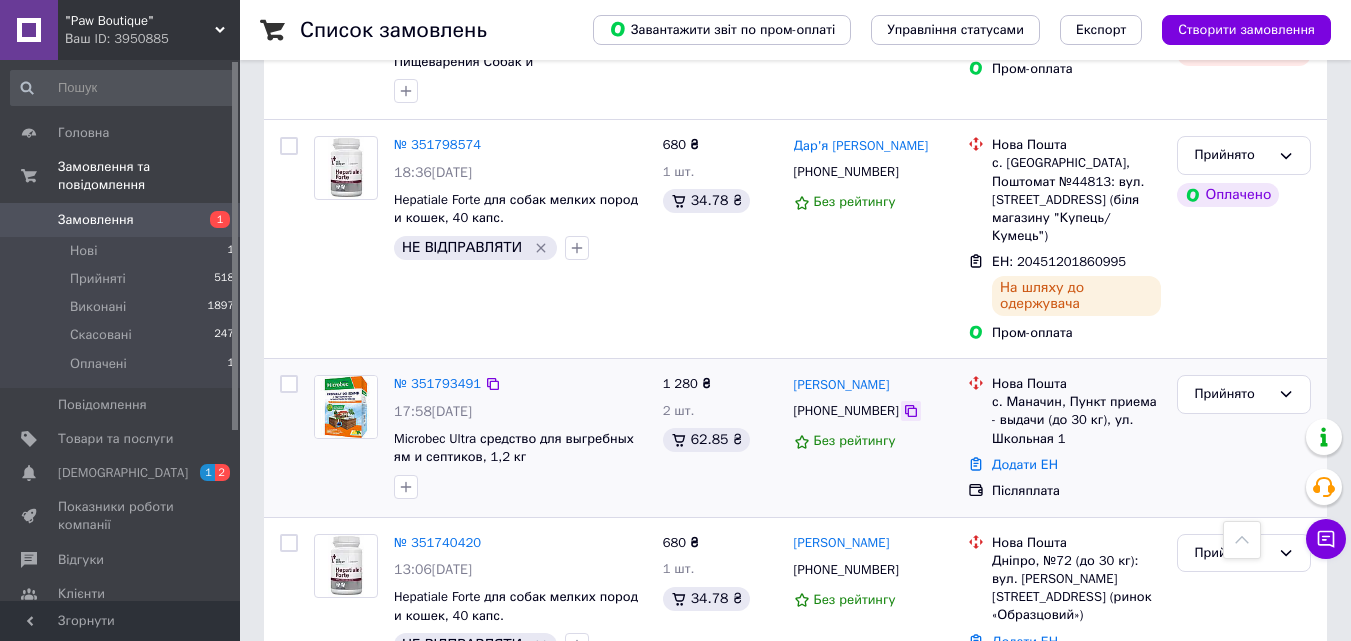 click 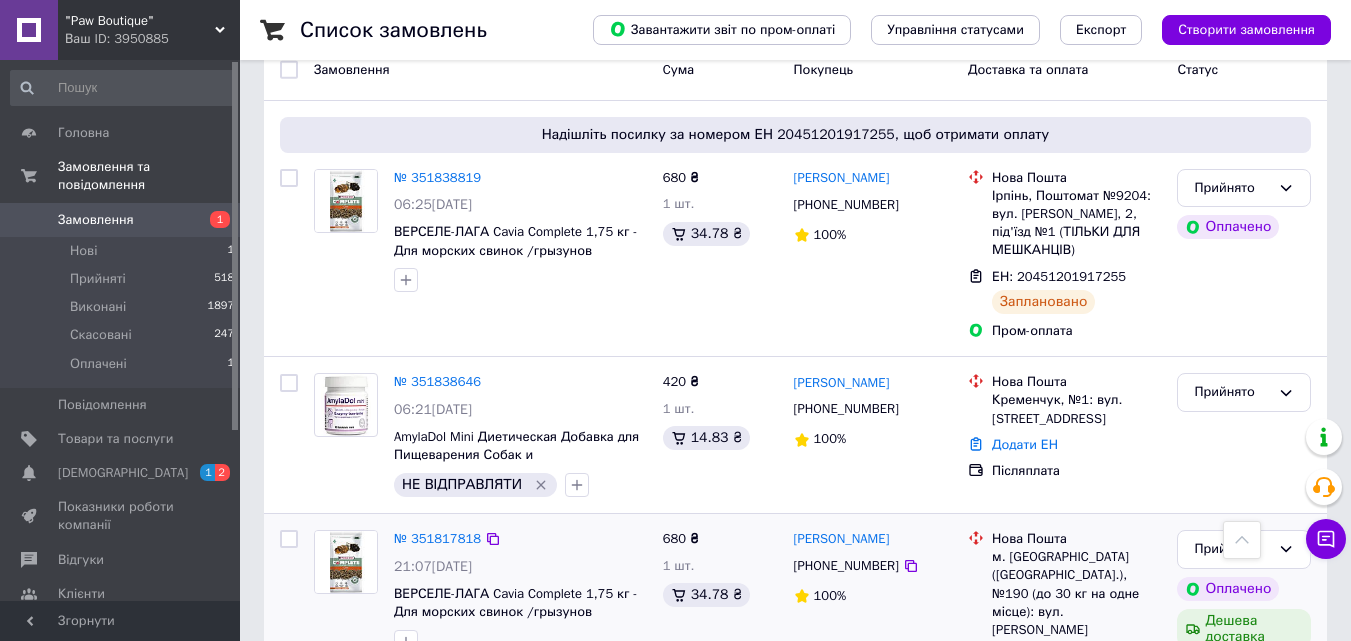scroll, scrollTop: 0, scrollLeft: 0, axis: both 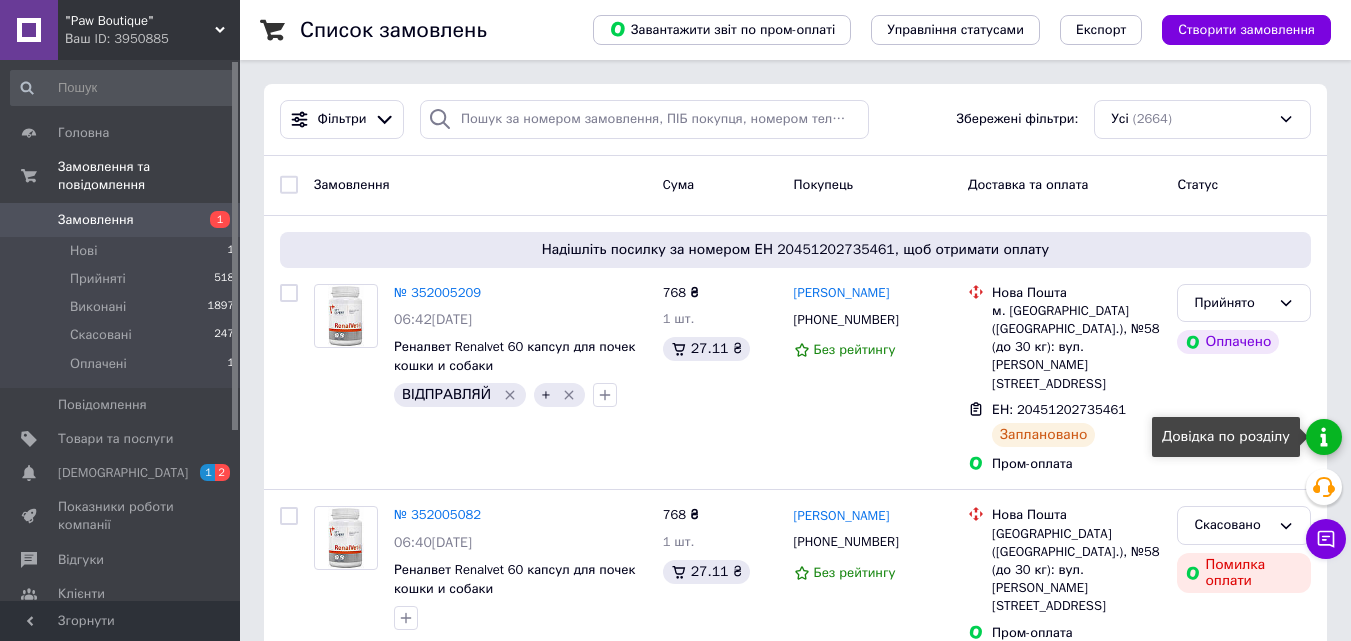 click at bounding box center [1324, 437] 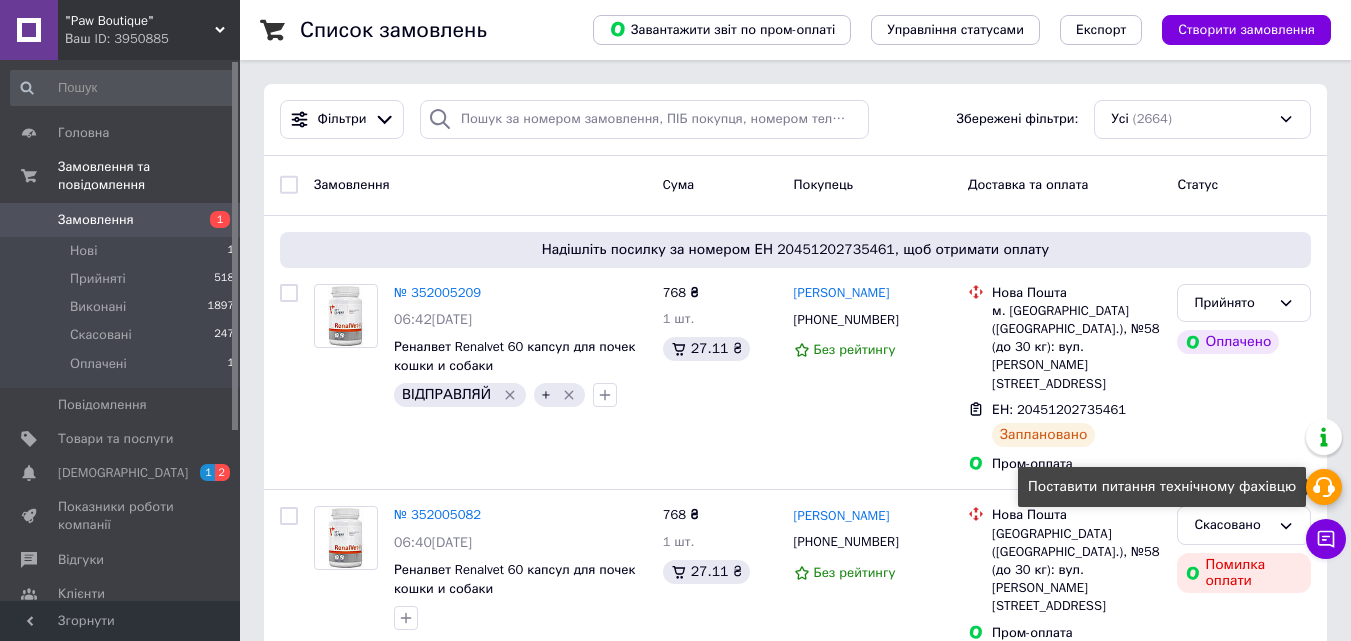 click 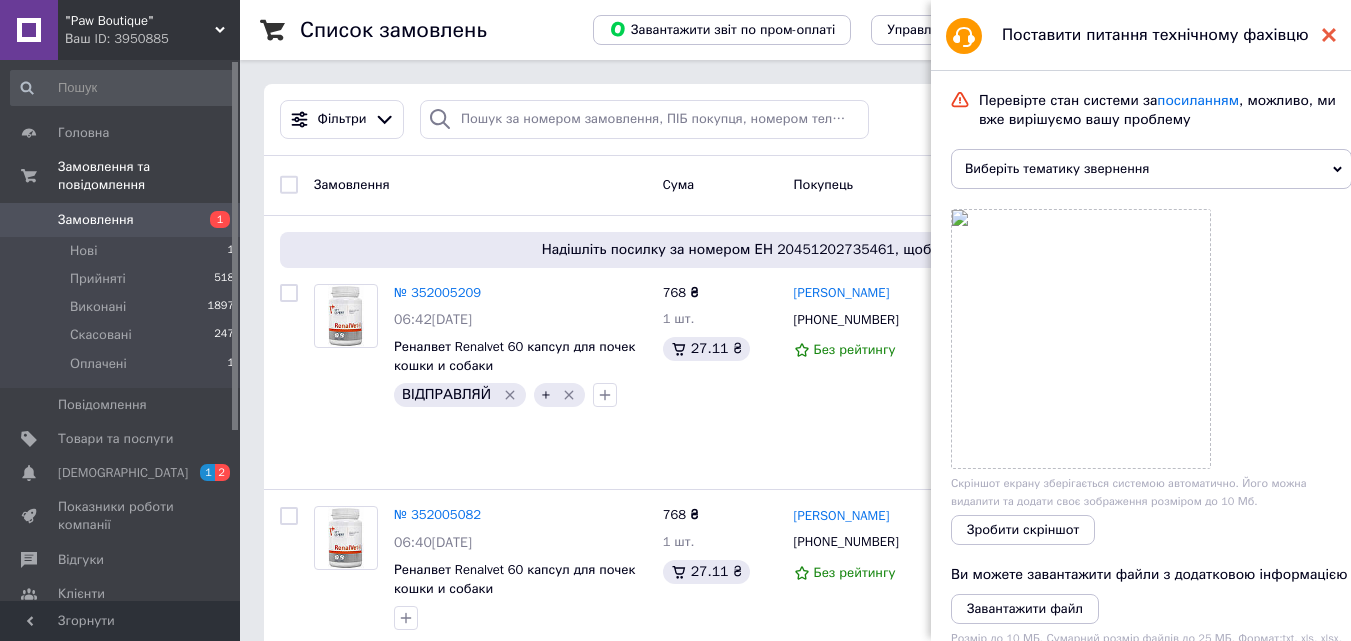 click 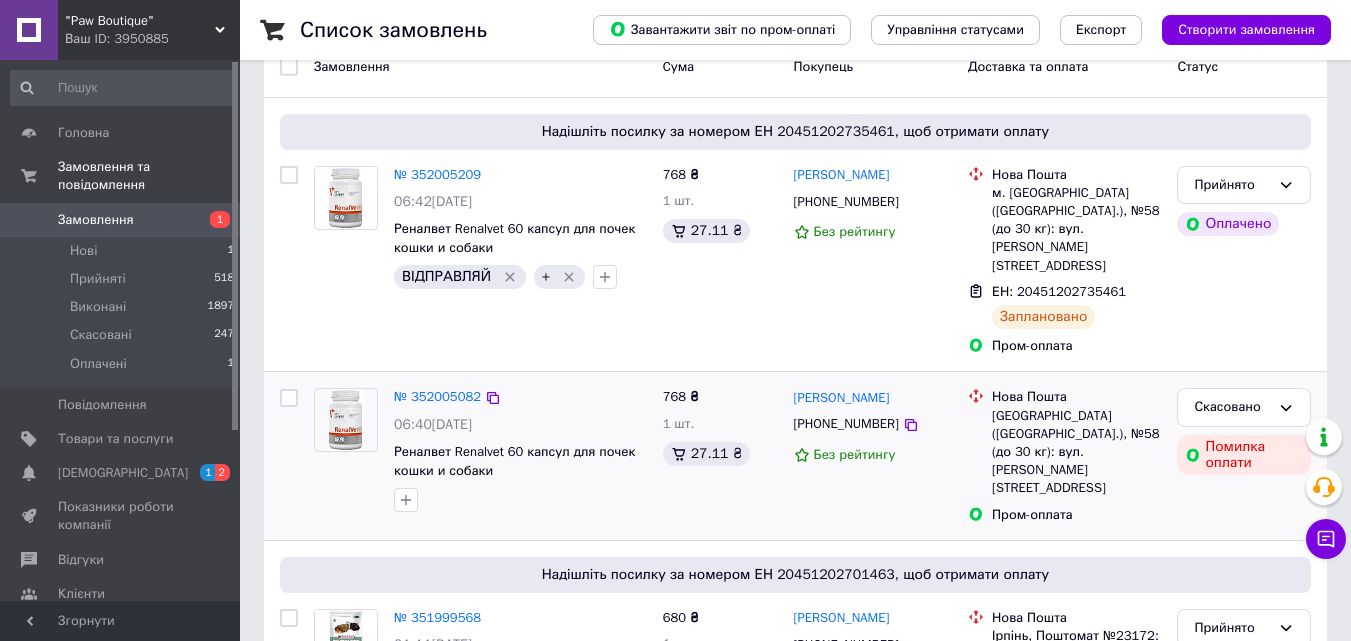 scroll, scrollTop: 0, scrollLeft: 0, axis: both 